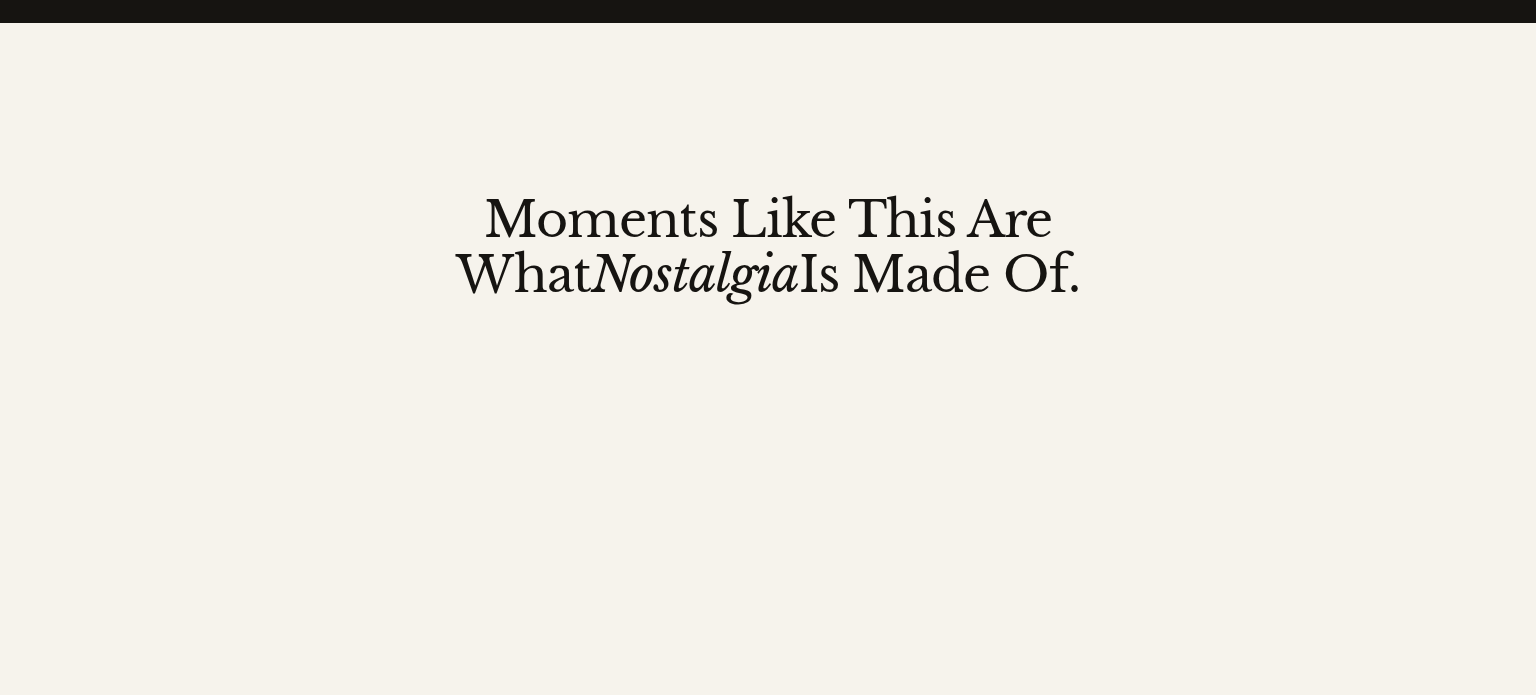 scroll, scrollTop: 3041, scrollLeft: 0, axis: vertical 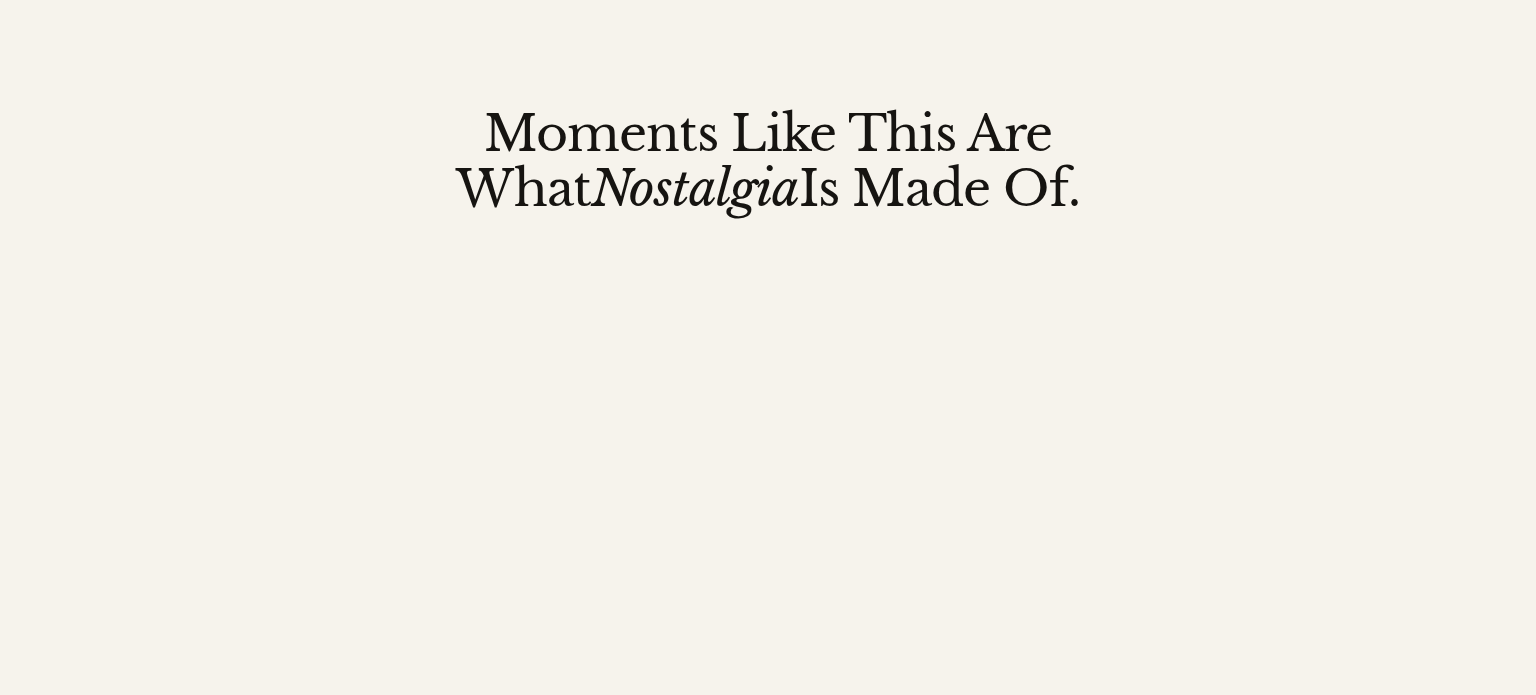 click on "WATCH MORE WEDDING FILMS" at bounding box center [1120, 820] 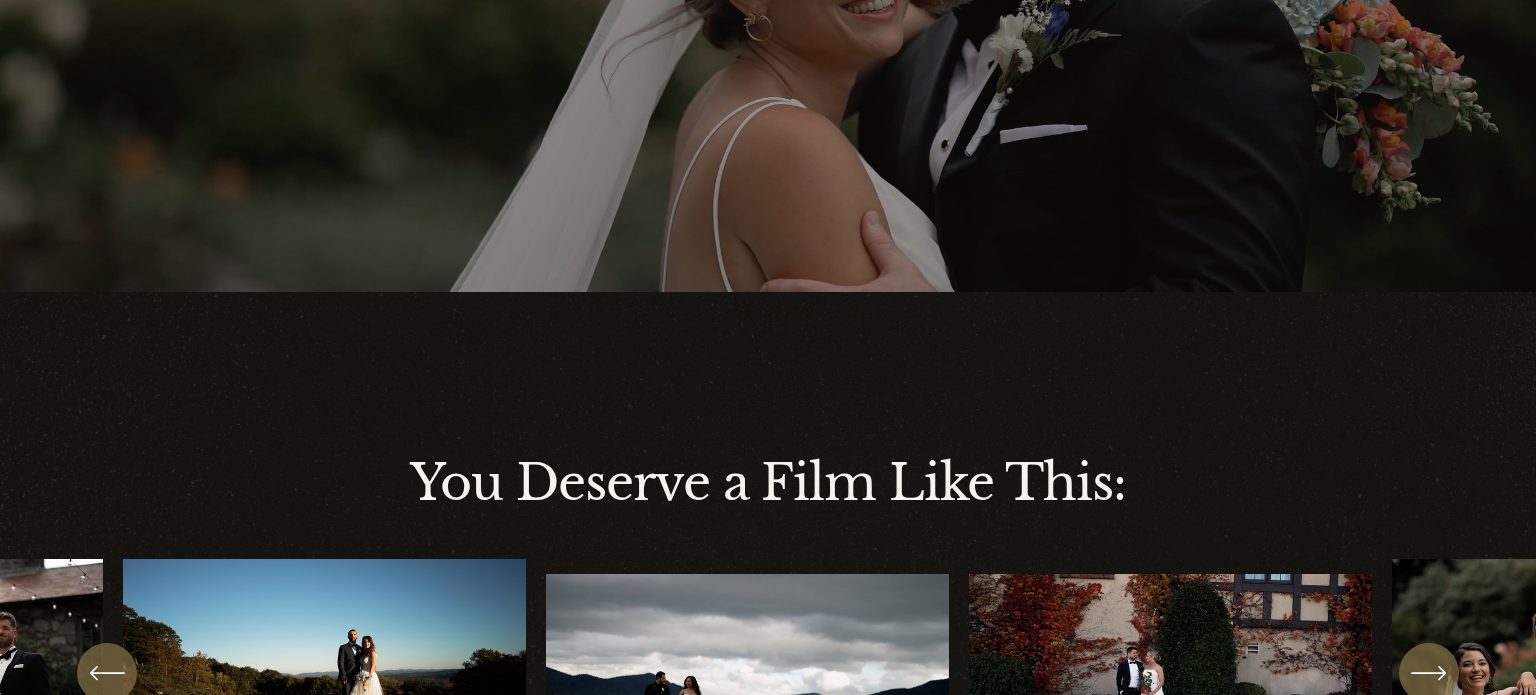 scroll, scrollTop: 592, scrollLeft: 0, axis: vertical 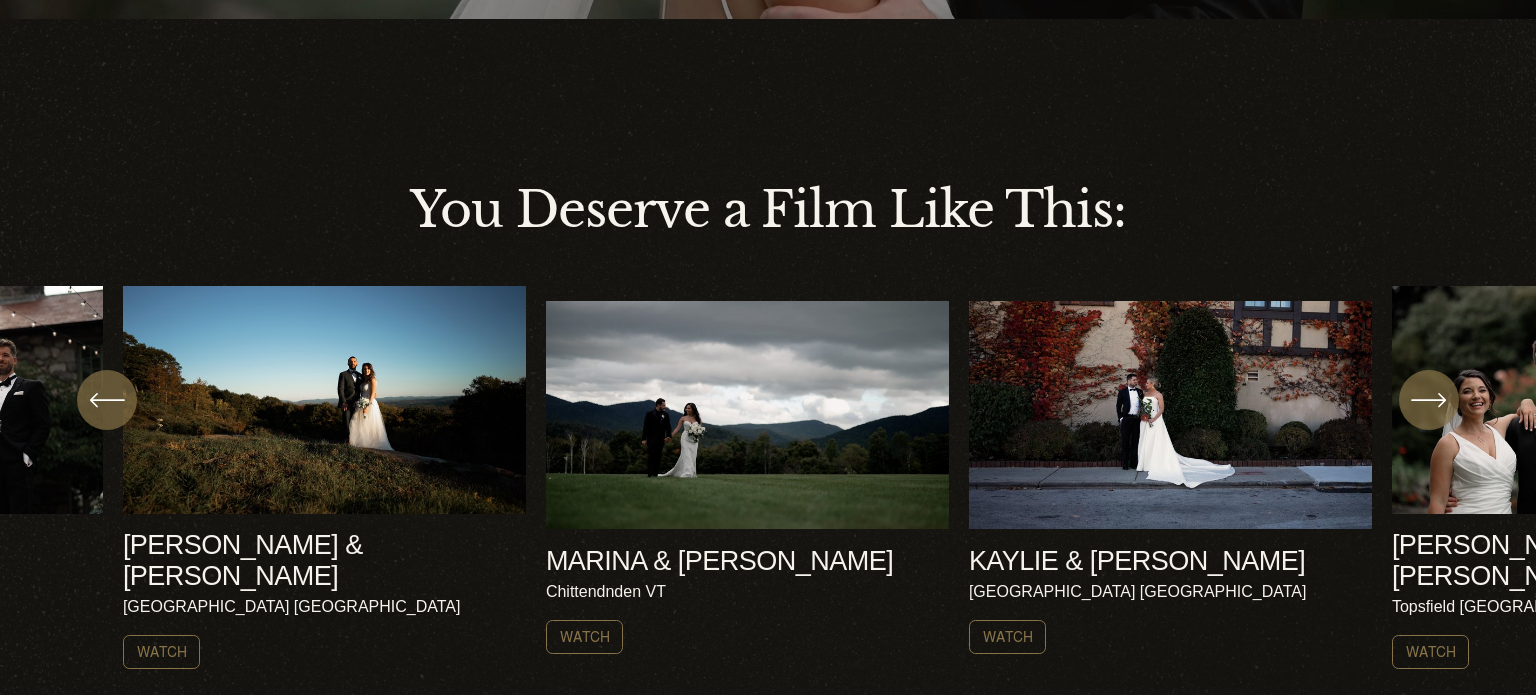 click on "AMY & NICK
Harrisville NH
Watch
MARINA & ROB AMY & NICK" 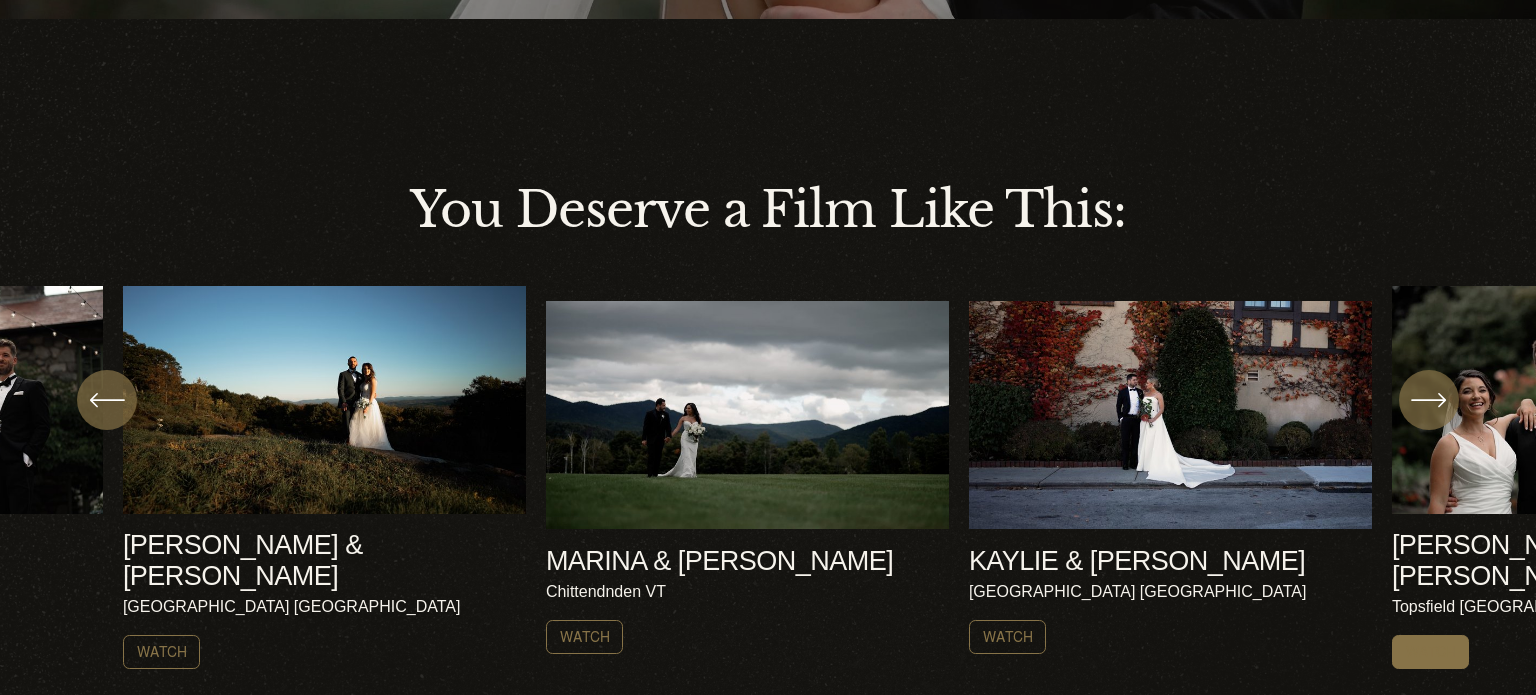 click on "Watch" 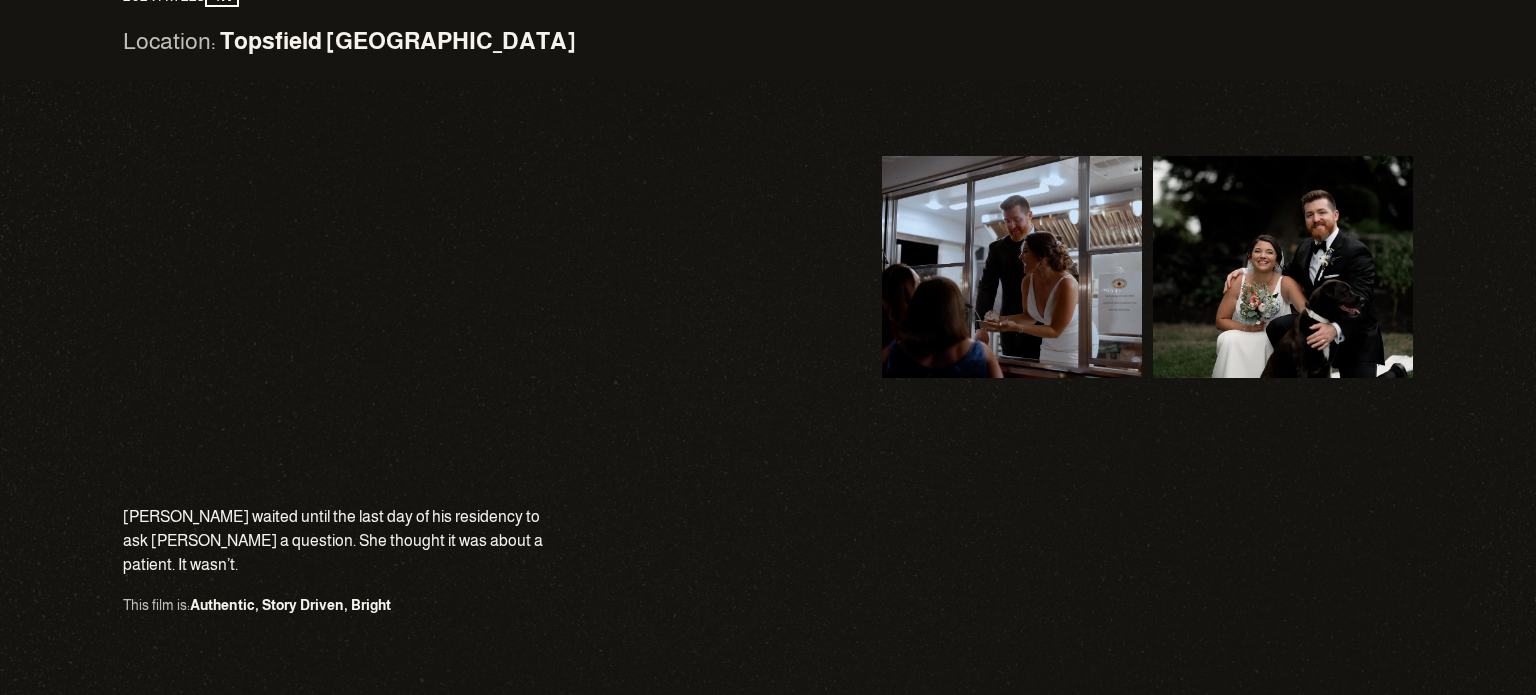 scroll, scrollTop: 764, scrollLeft: 0, axis: vertical 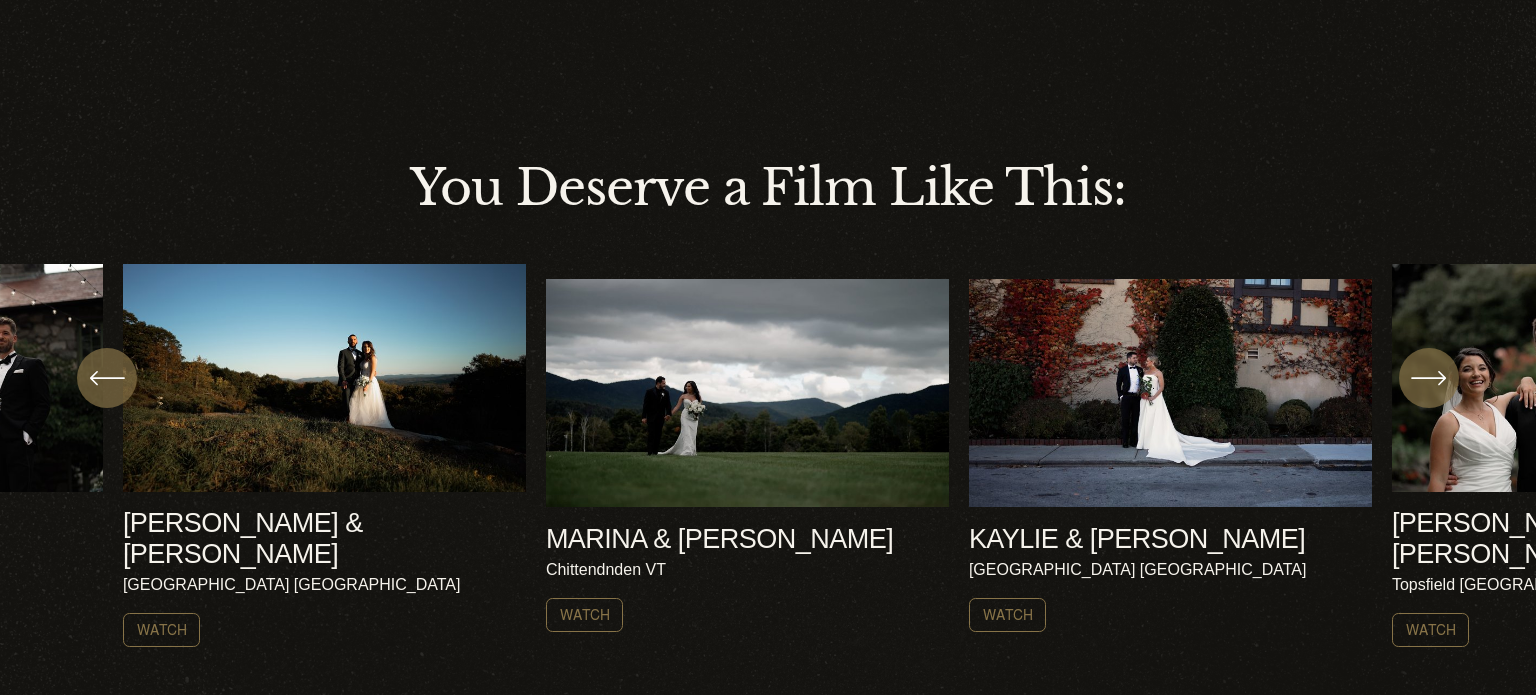 click 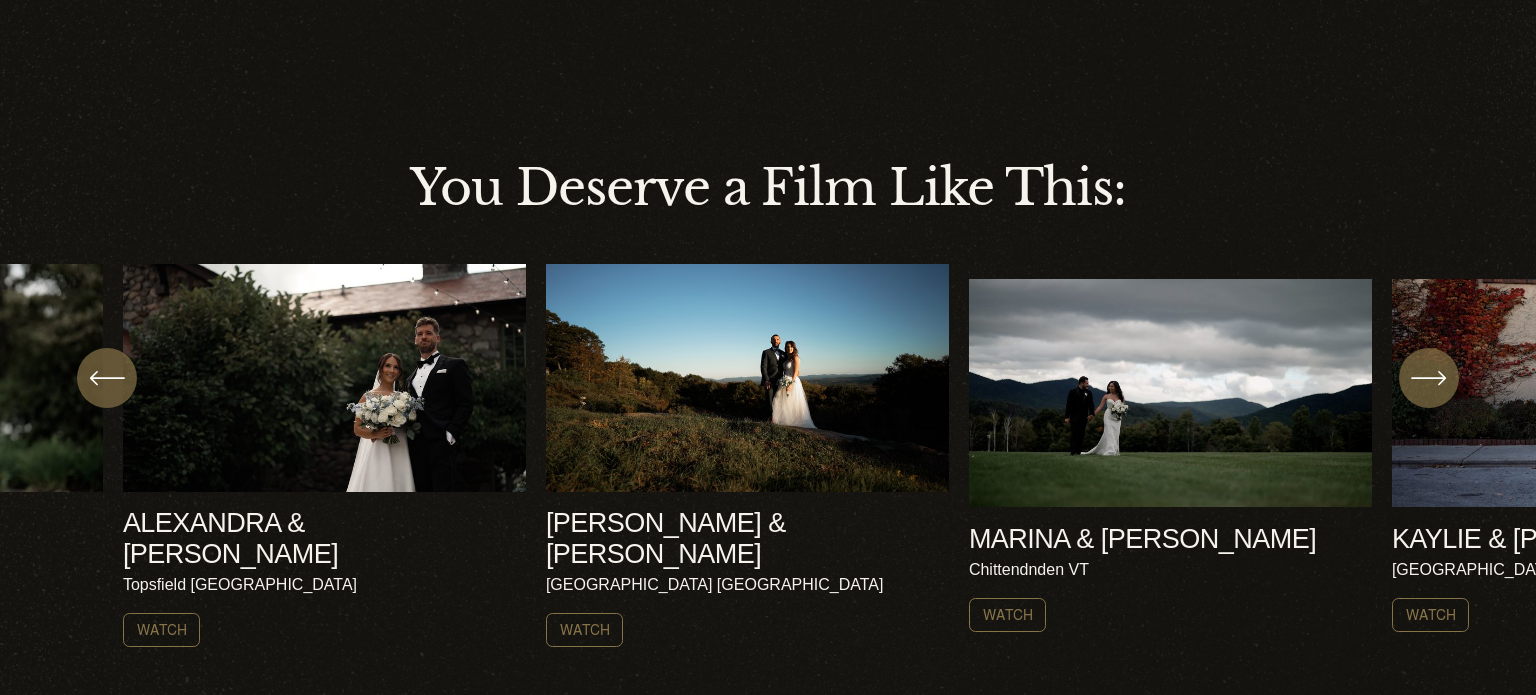 click 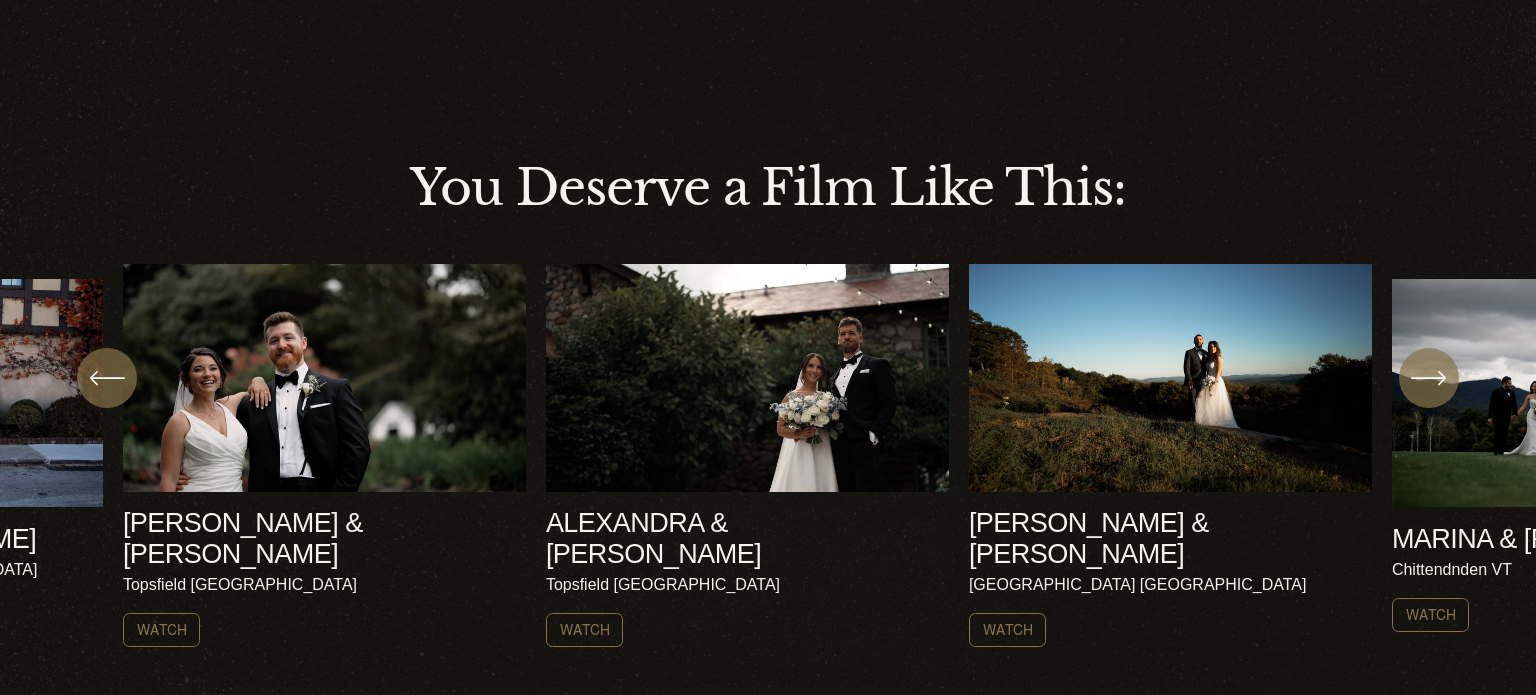 click on "[PERSON_NAME] & [PERSON_NAME]
[GEOGRAPHIC_DATA] NH
Watch" 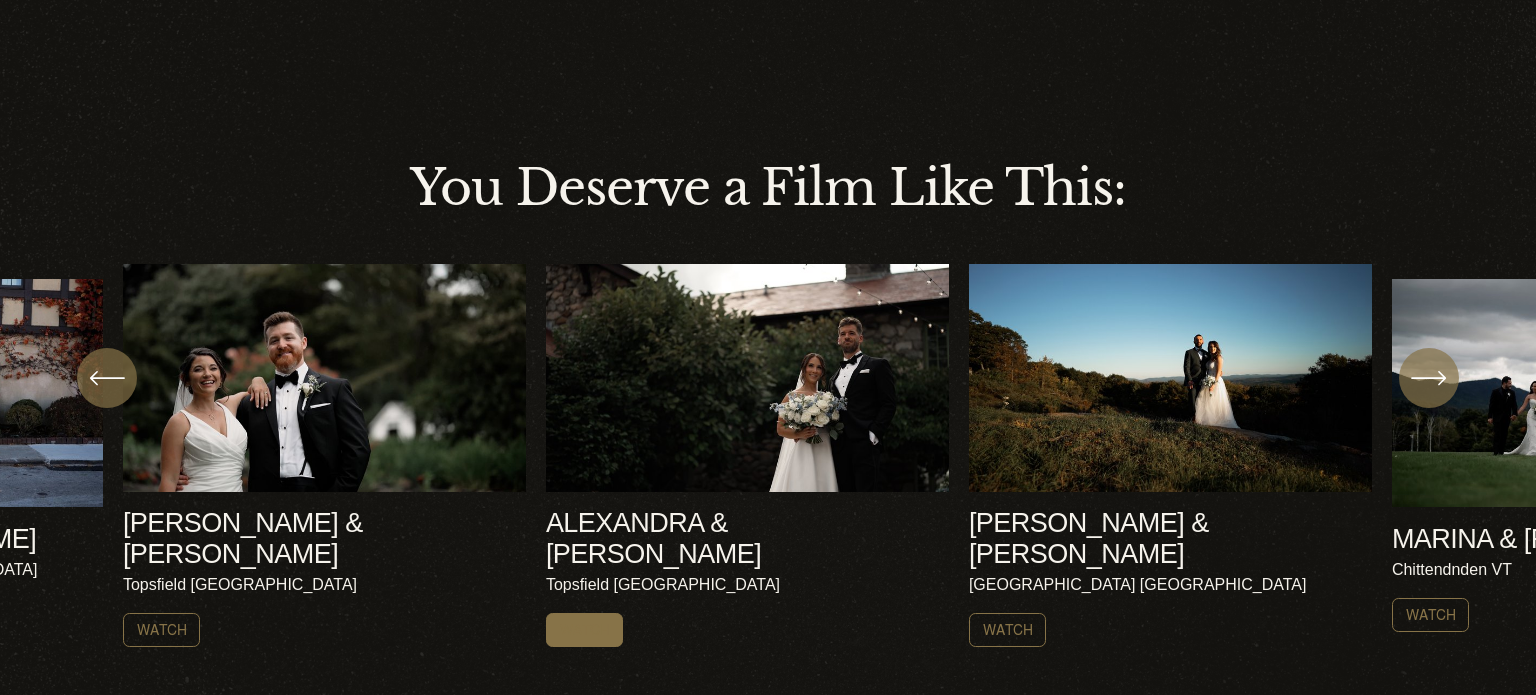 click on "Watch" 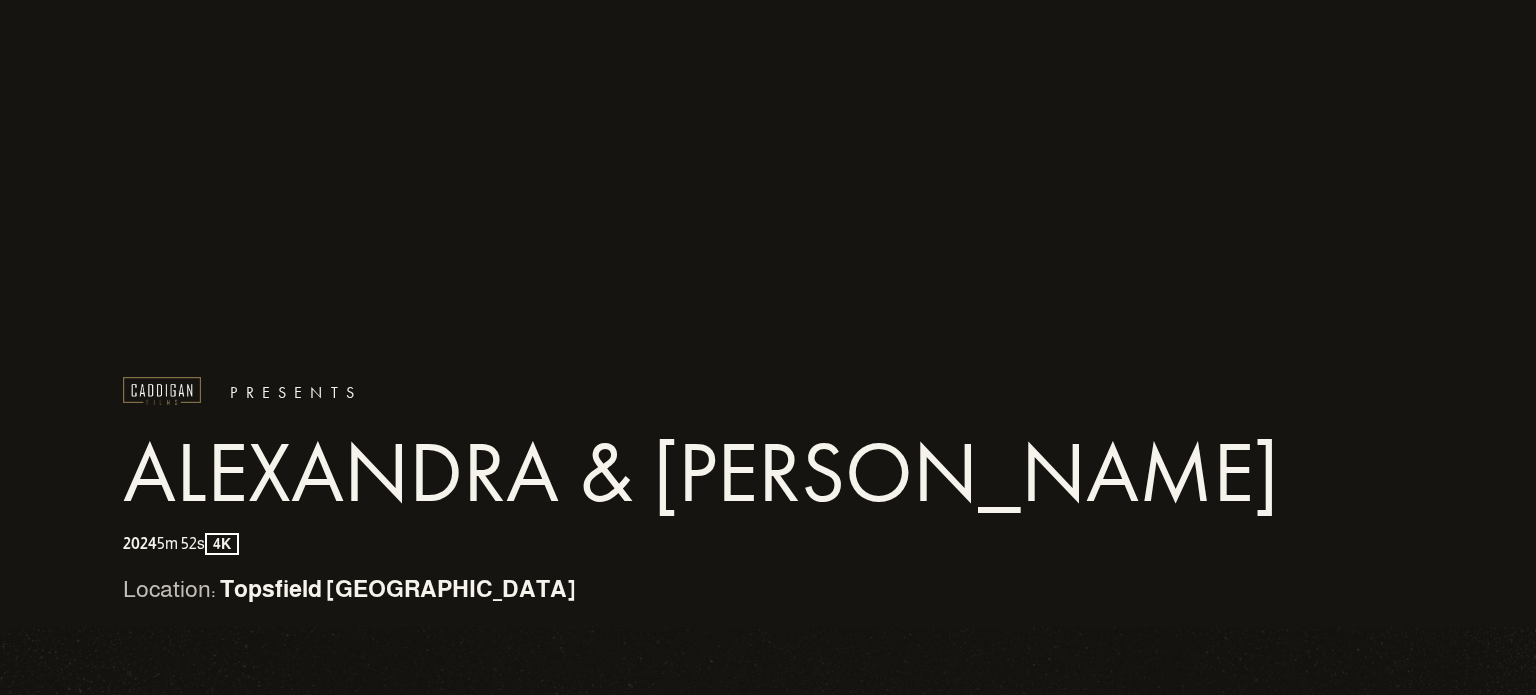 scroll, scrollTop: 0, scrollLeft: 0, axis: both 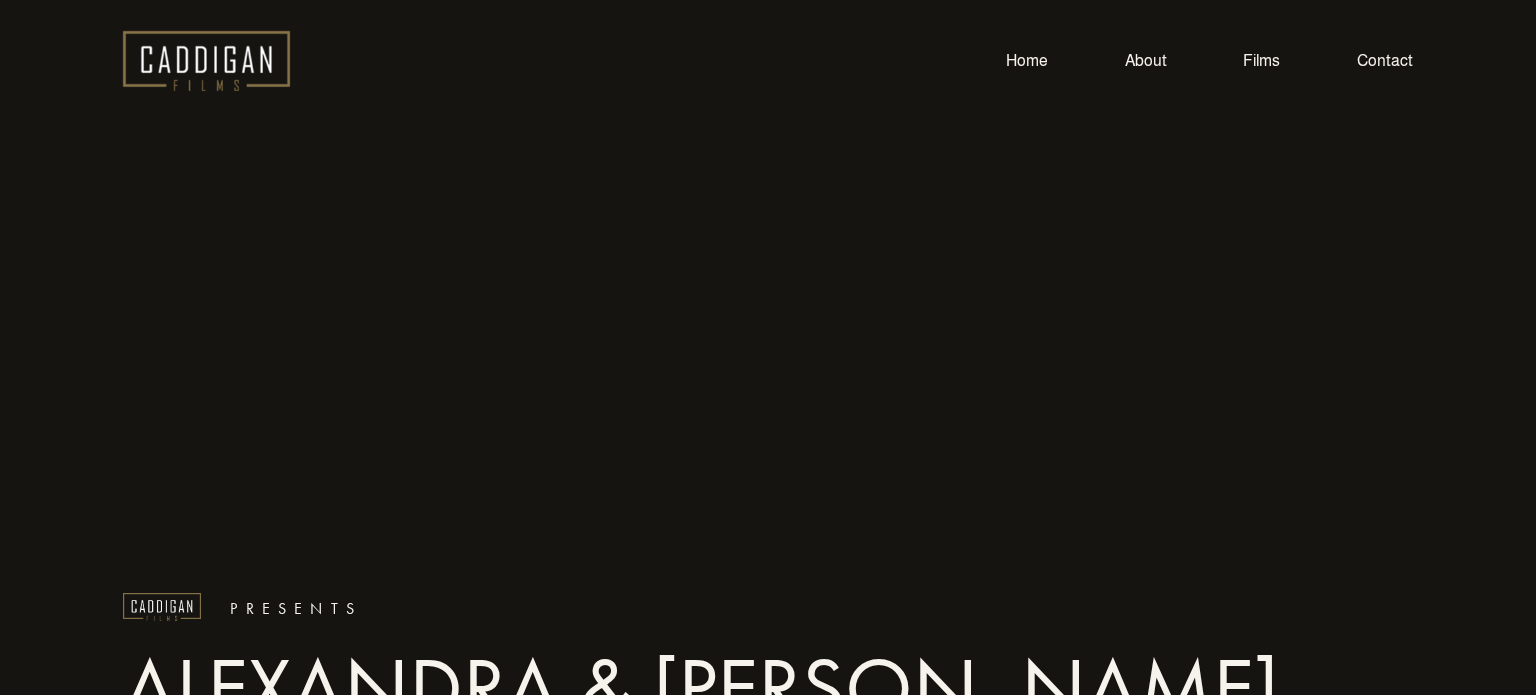 click on "Contact" at bounding box center (1385, 60) 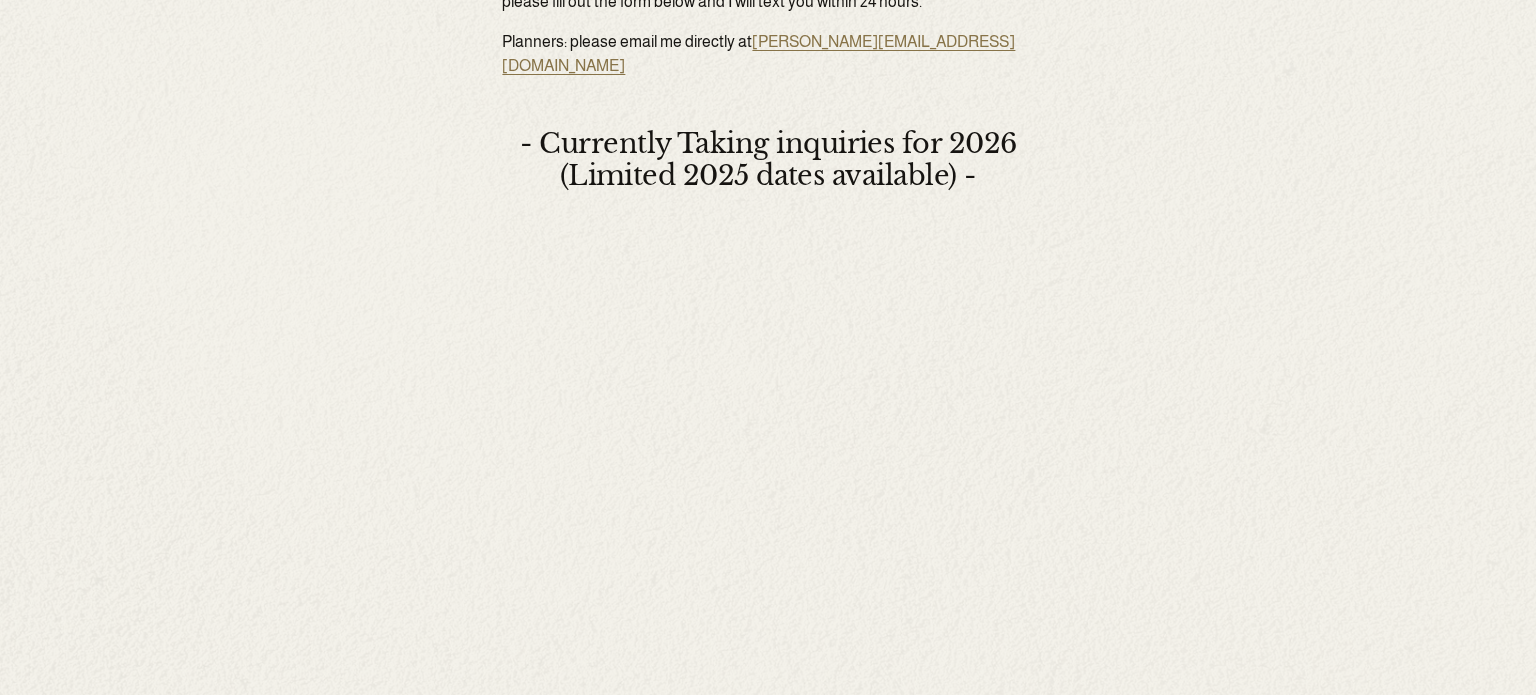 scroll, scrollTop: 1006, scrollLeft: 0, axis: vertical 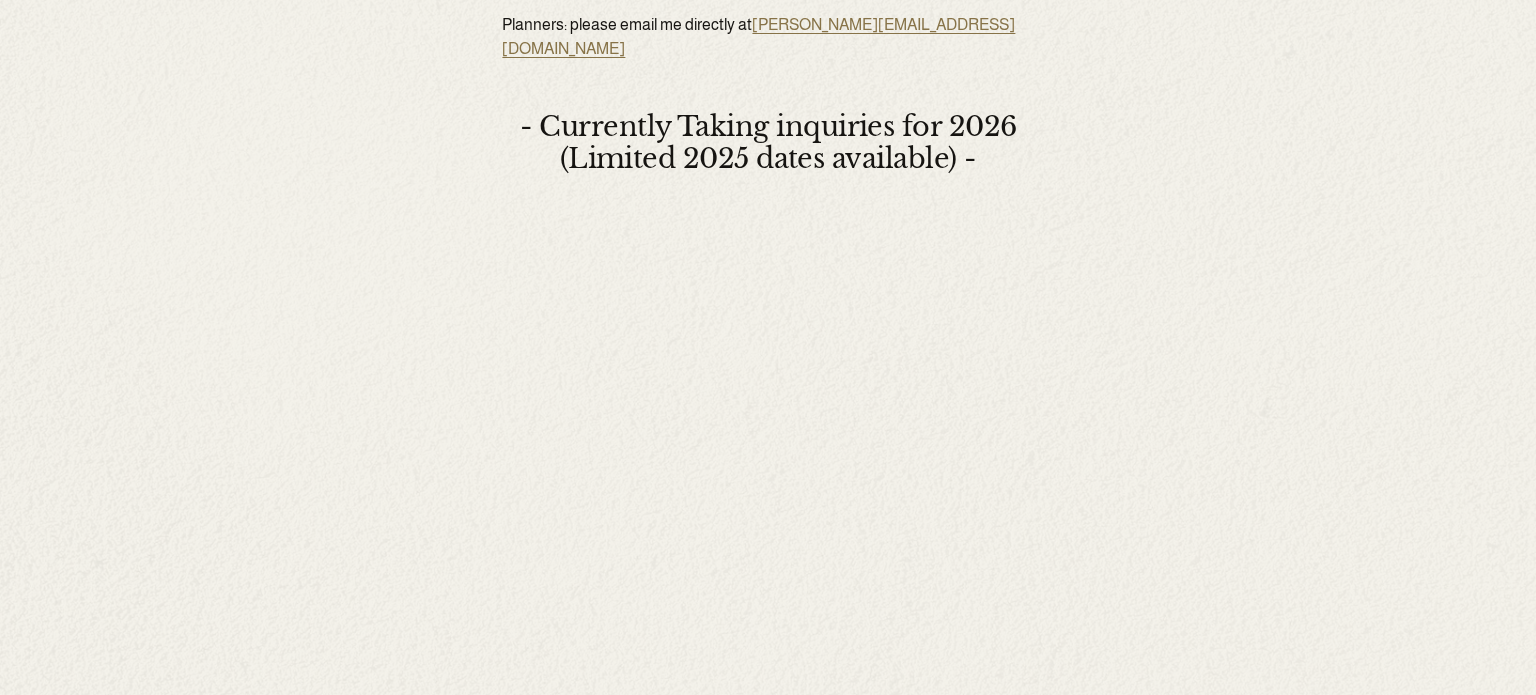 click on "Tell Me  Your  Love Story.
Because I want to do my absolute best for every couple, I take a limited amount of weddings each year. I work with couples who place a high value on having a personalized wedding film, and getting to know their wedding filmmaker. If that sounds like you, please fill out the form below and I will text you within 24 hours. Planners: please email me directly at  anthony@caddiganfilms.com
- Currently Taking inquiries for 2026 (Limited 2025 dates available) -" at bounding box center [768, 438] 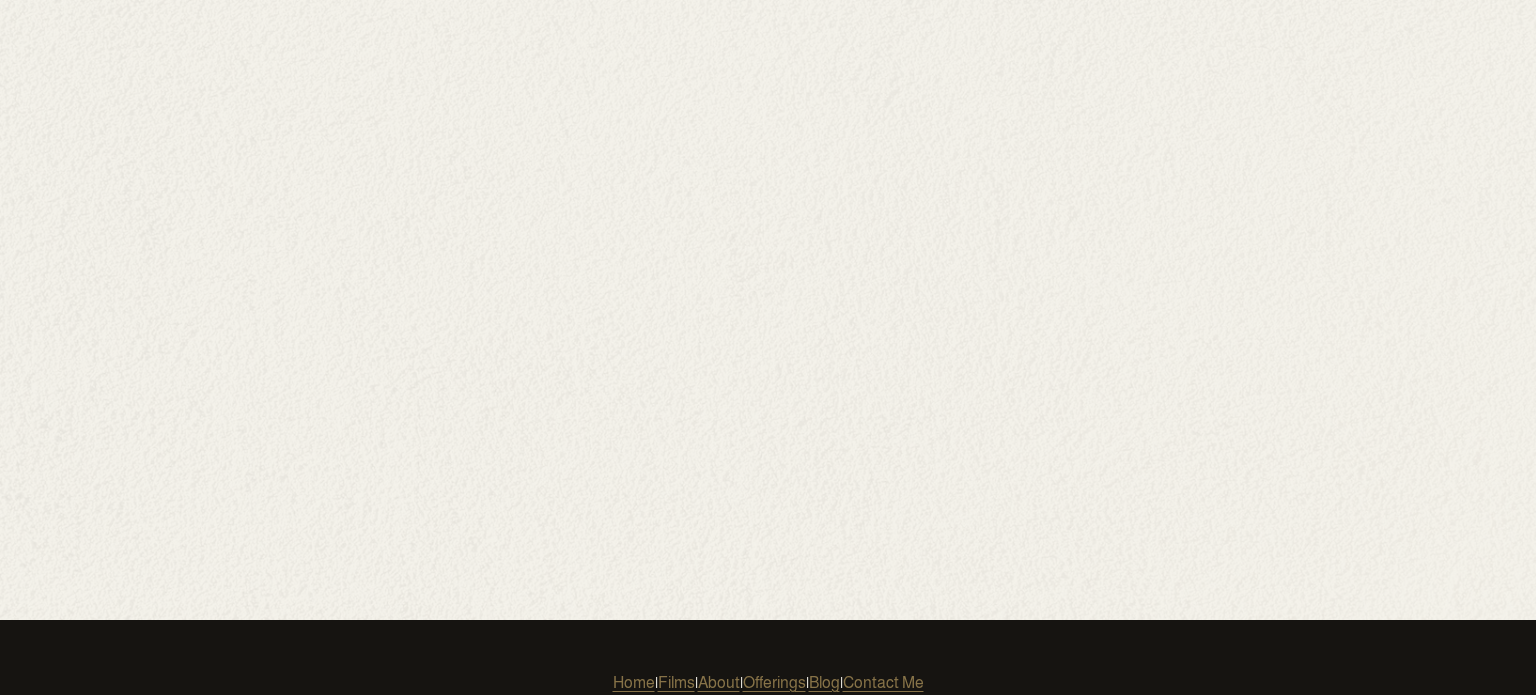 scroll, scrollTop: 1623, scrollLeft: 0, axis: vertical 